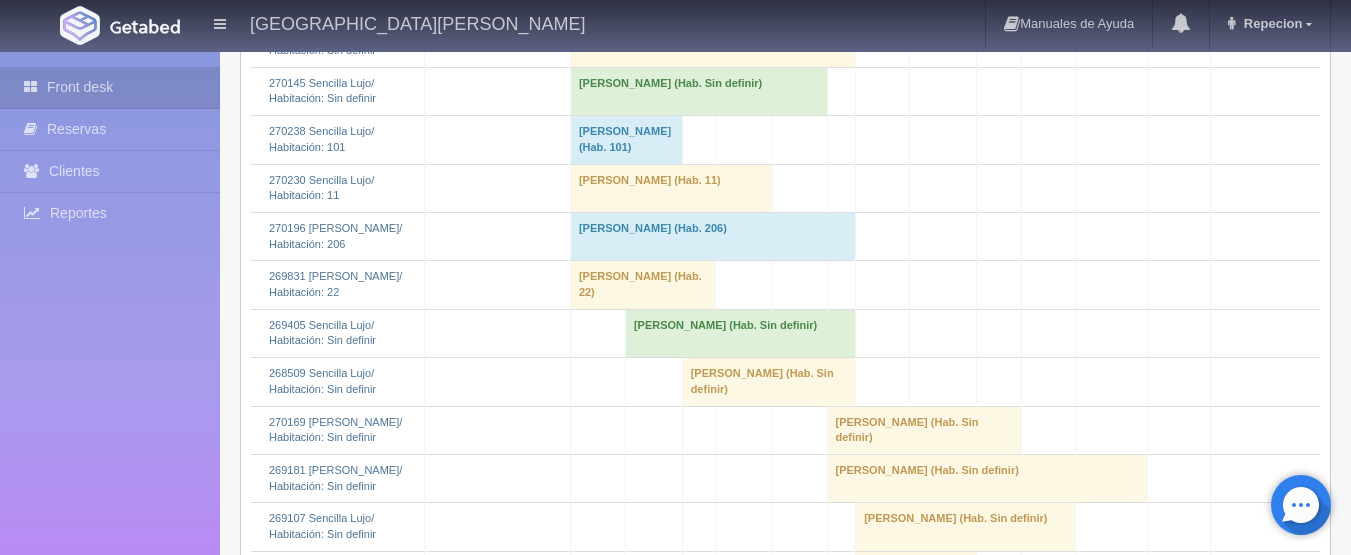 scroll, scrollTop: 3000, scrollLeft: 0, axis: vertical 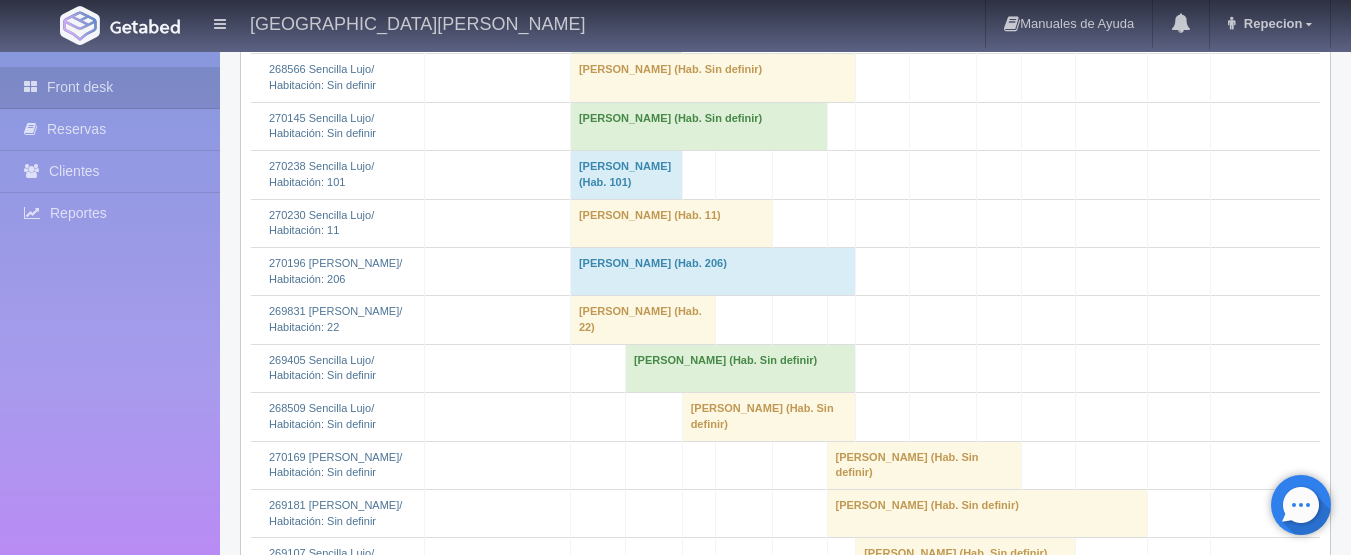 click on "Jorge Santos 												(Hab. Sin definir)" at bounding box center [626, 29] 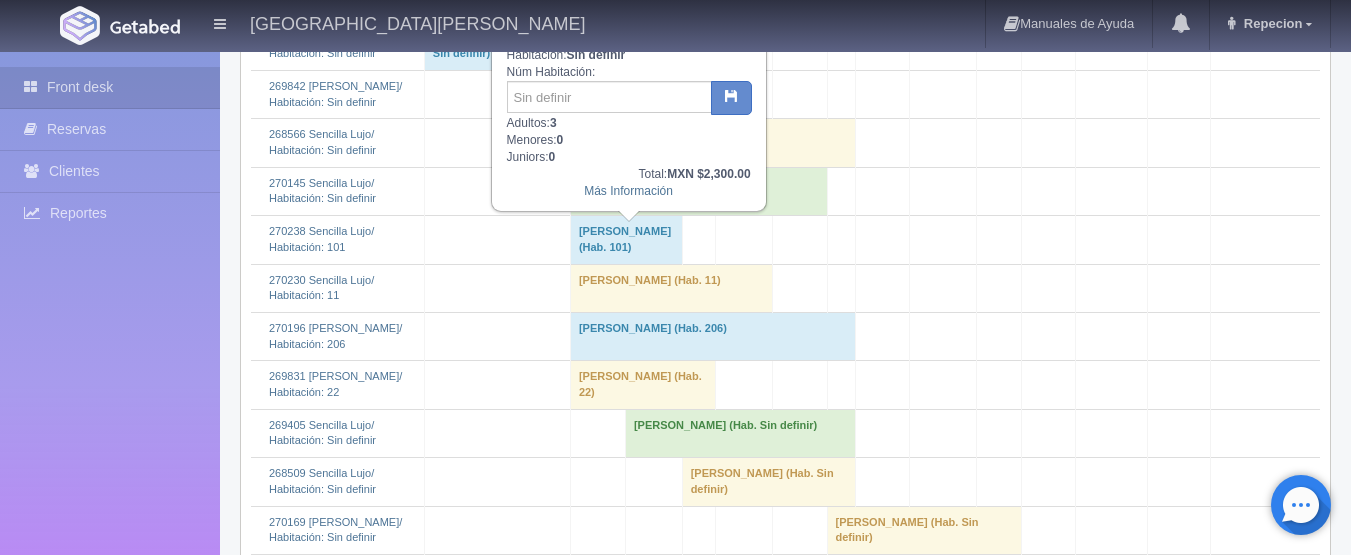 scroll, scrollTop: 2900, scrollLeft: 0, axis: vertical 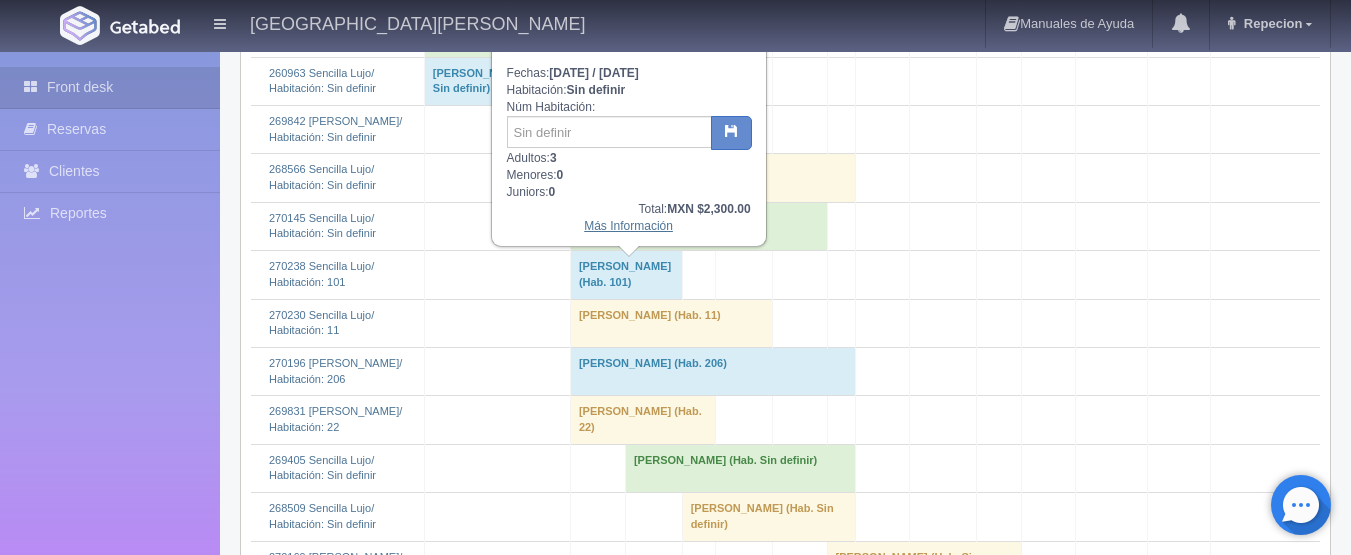 click on "Más Información" at bounding box center [628, 226] 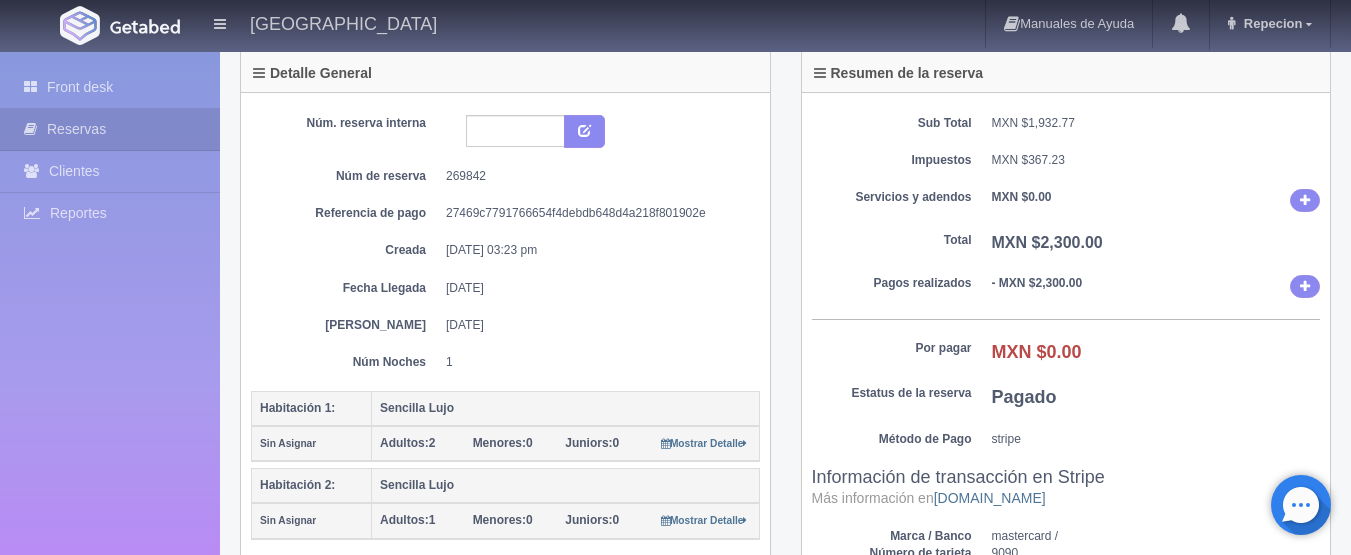 scroll, scrollTop: 0, scrollLeft: 0, axis: both 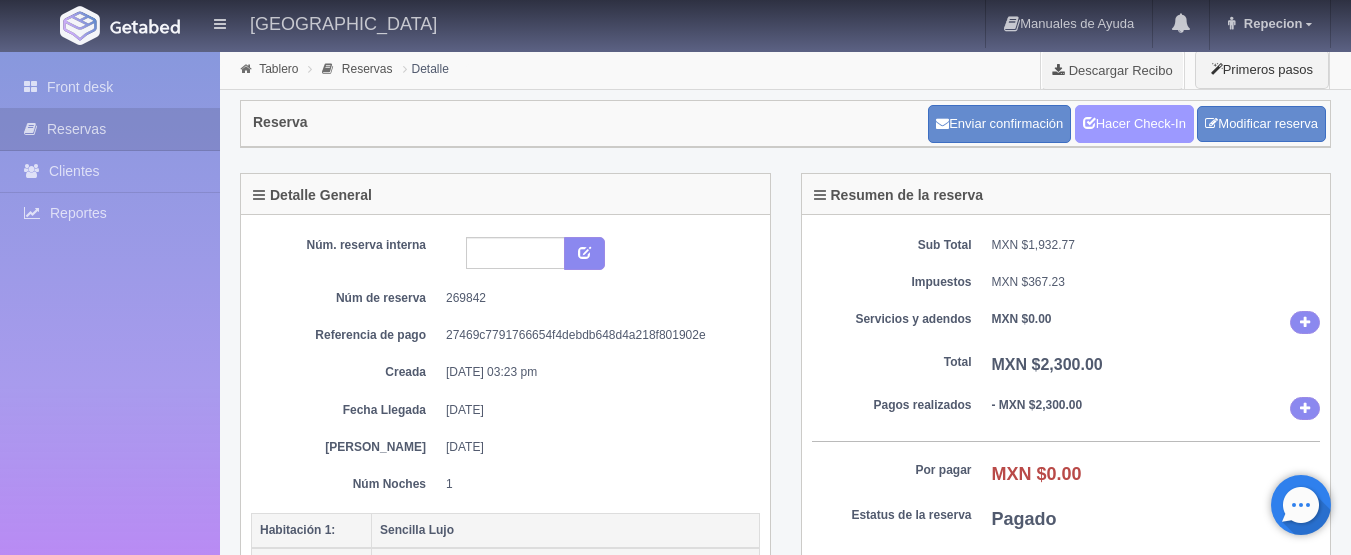 click on "Hacer Check-In" at bounding box center (1134, 124) 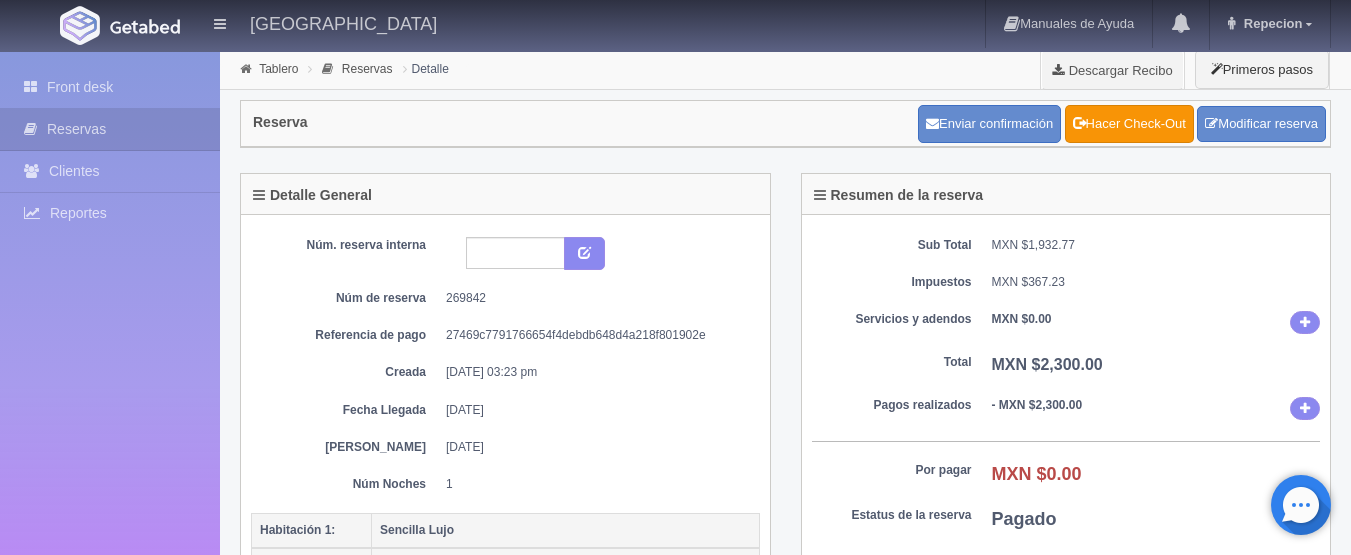 scroll, scrollTop: 0, scrollLeft: 0, axis: both 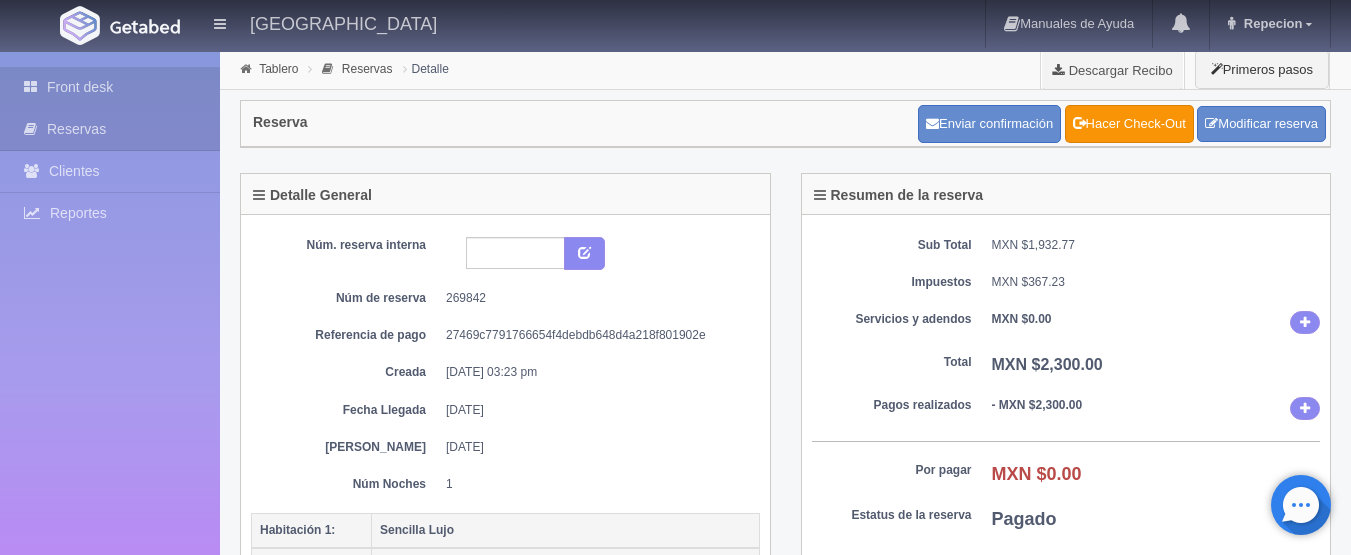 click on "Front desk" at bounding box center [110, 87] 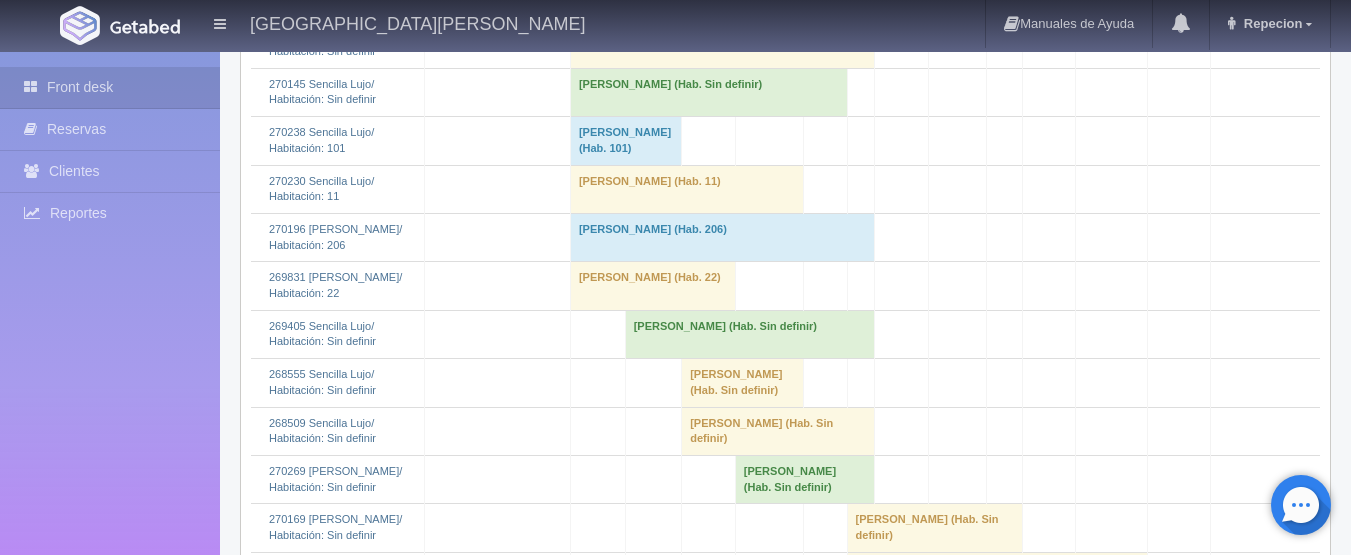 scroll, scrollTop: 3000, scrollLeft: 0, axis: vertical 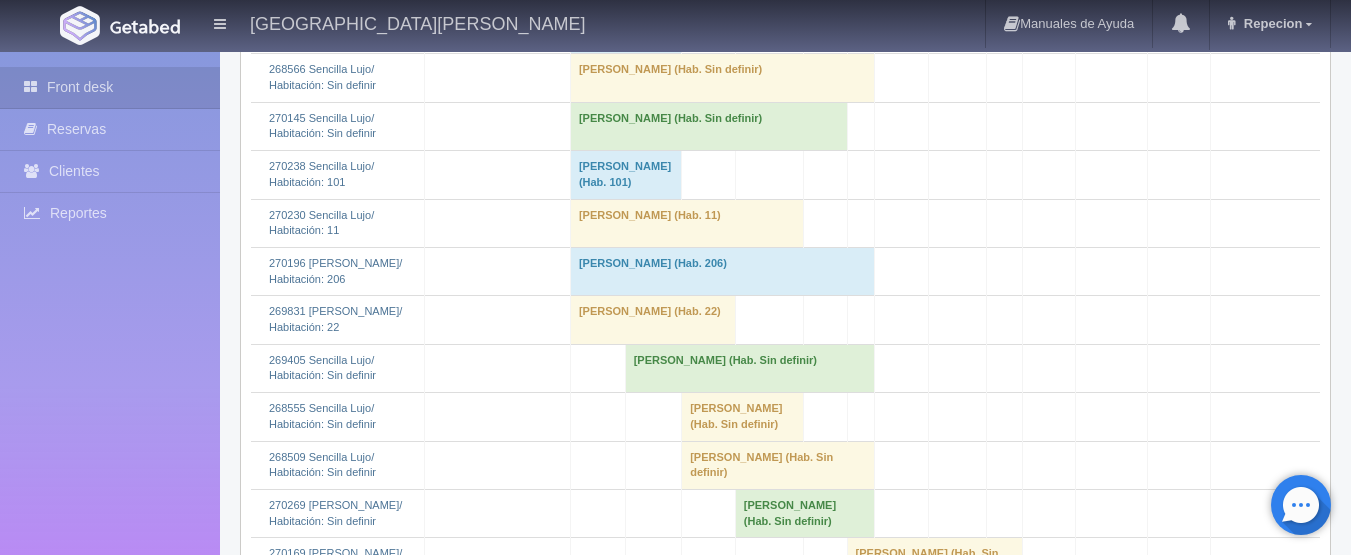 click on "[PERSON_NAME] 												(Hab. Sin definir)" at bounding box center [625, 29] 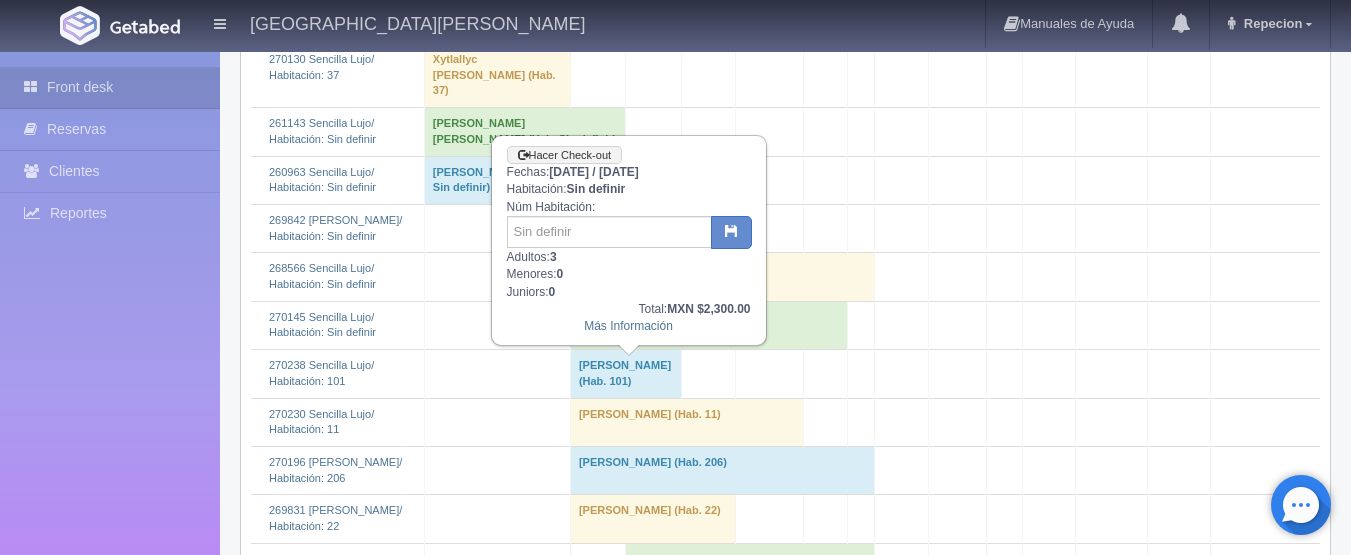 scroll, scrollTop: 2800, scrollLeft: 0, axis: vertical 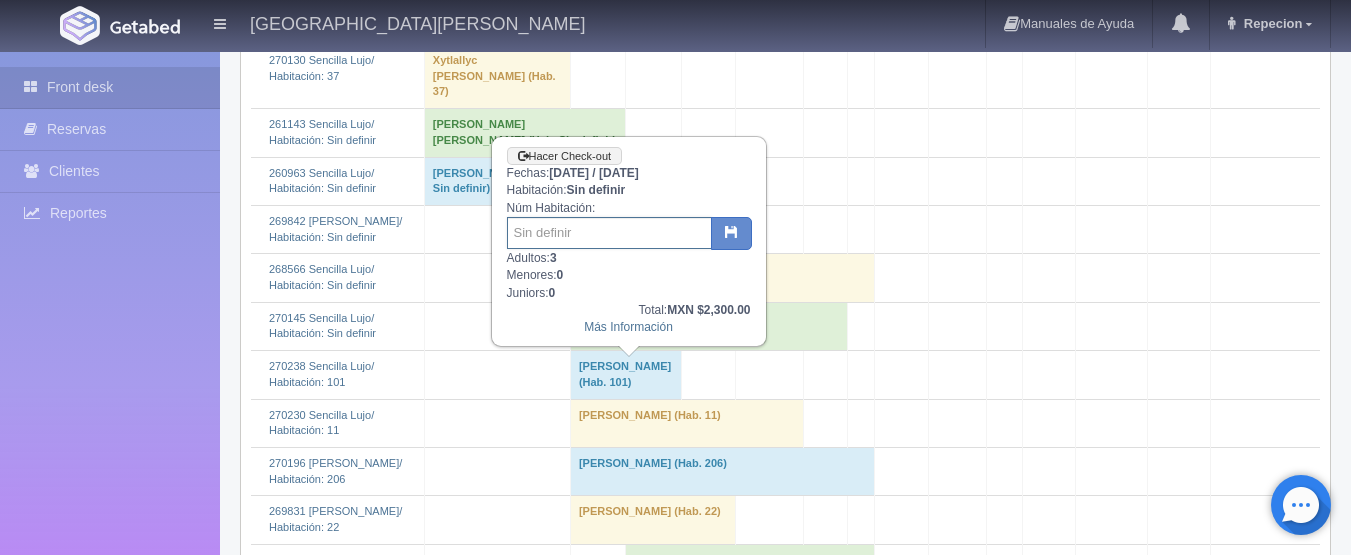 click at bounding box center (609, 233) 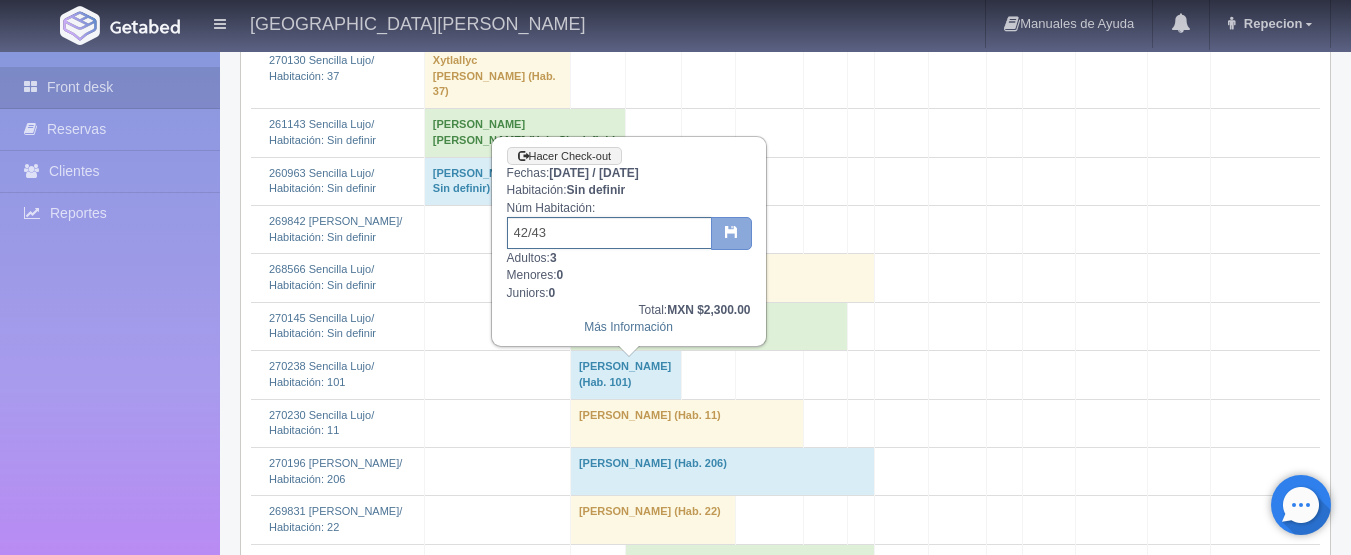 type on "42/43" 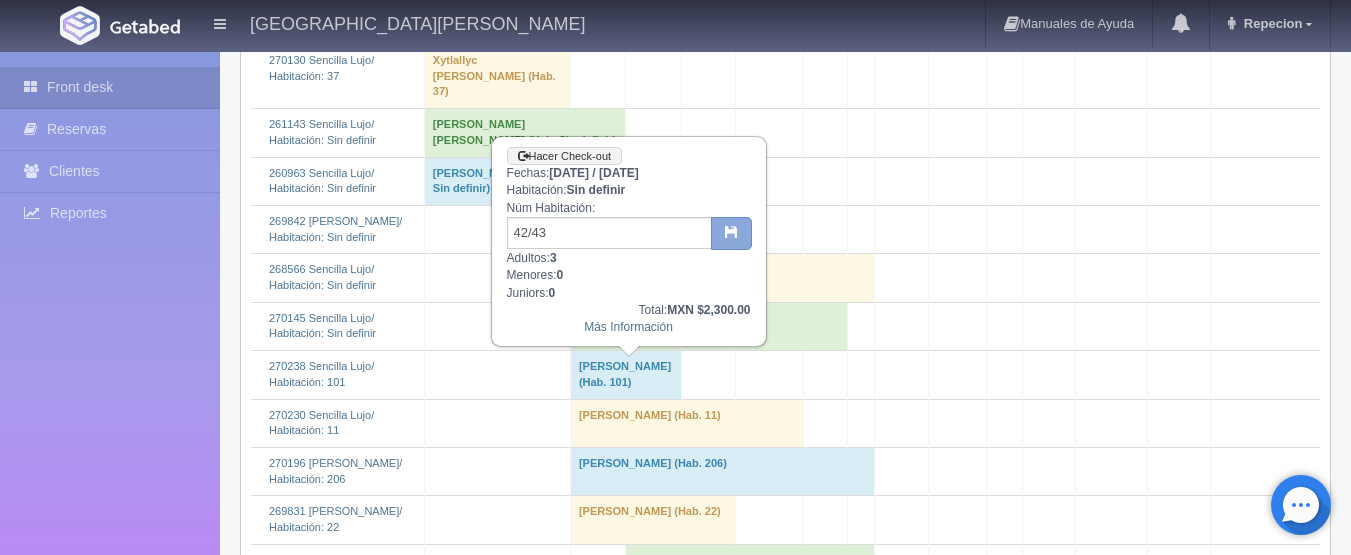 click at bounding box center [731, 234] 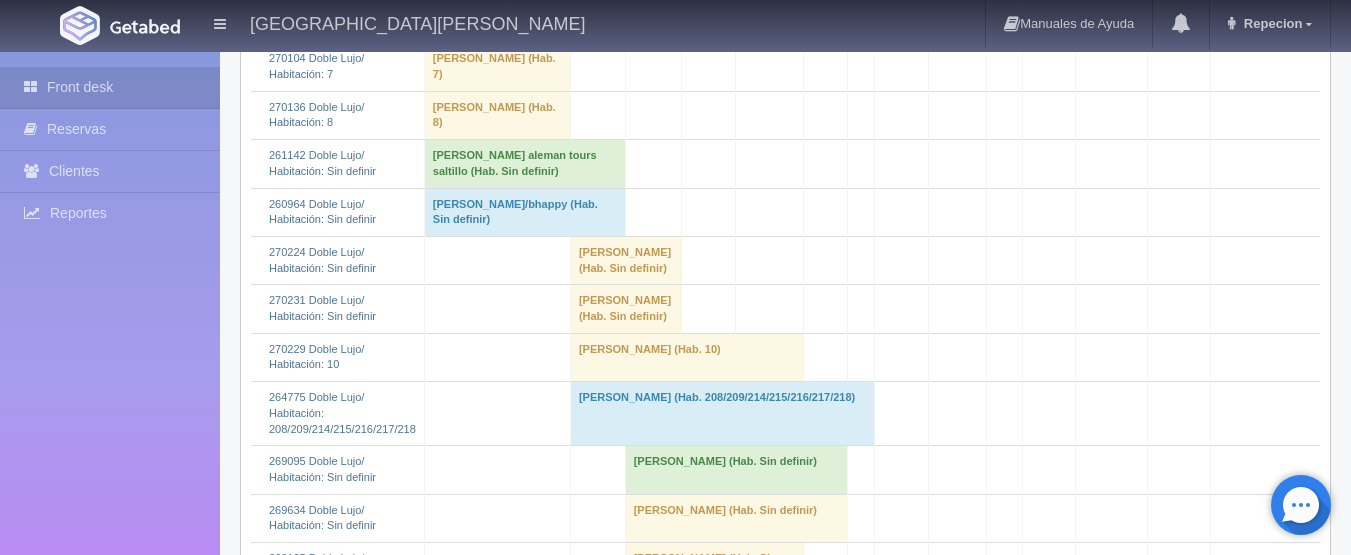 scroll, scrollTop: 1000, scrollLeft: 0, axis: vertical 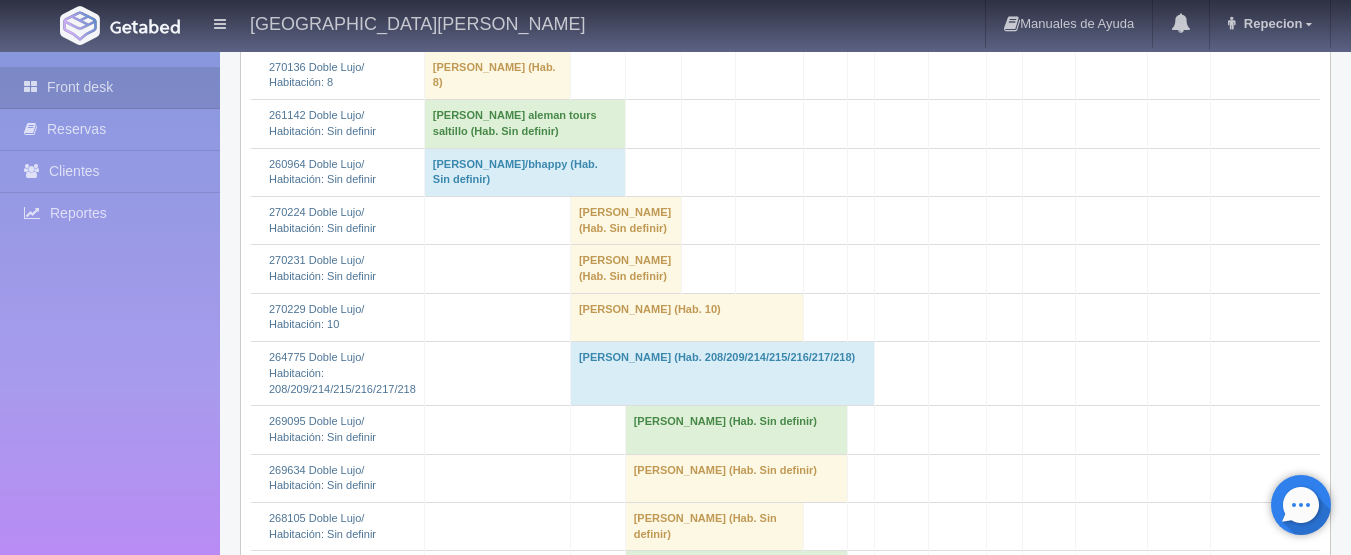 click on "[PERSON_NAME] 												(Hab. Sin definir)" at bounding box center [625, 220] 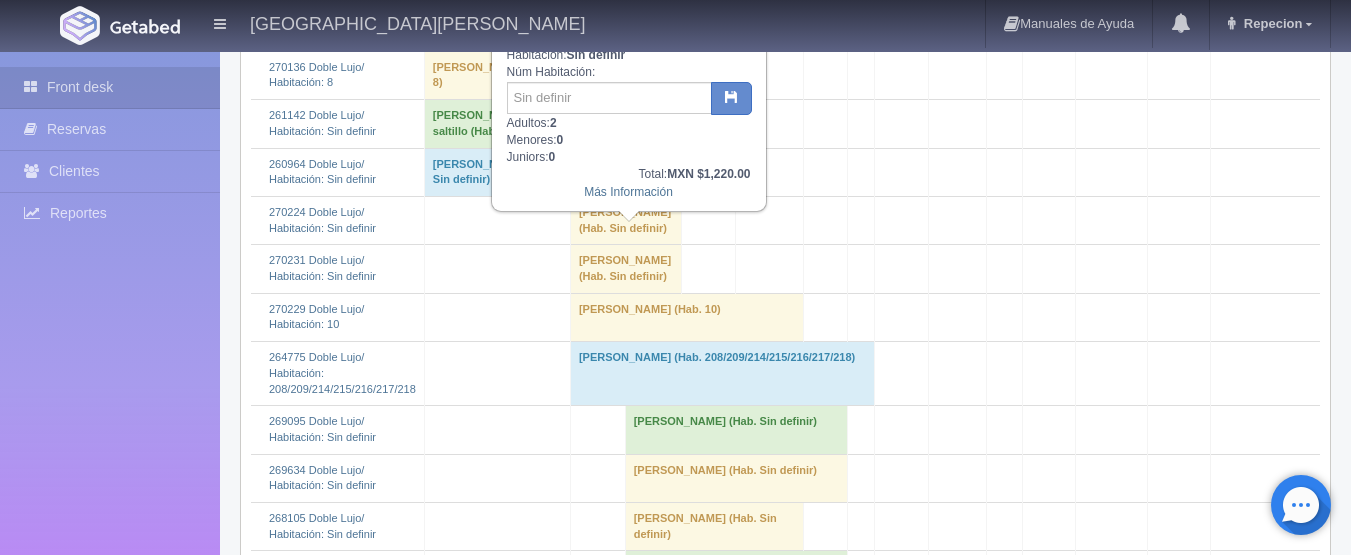 click on "[PERSON_NAME] 												(Hab. Sin definir)" at bounding box center [625, 269] 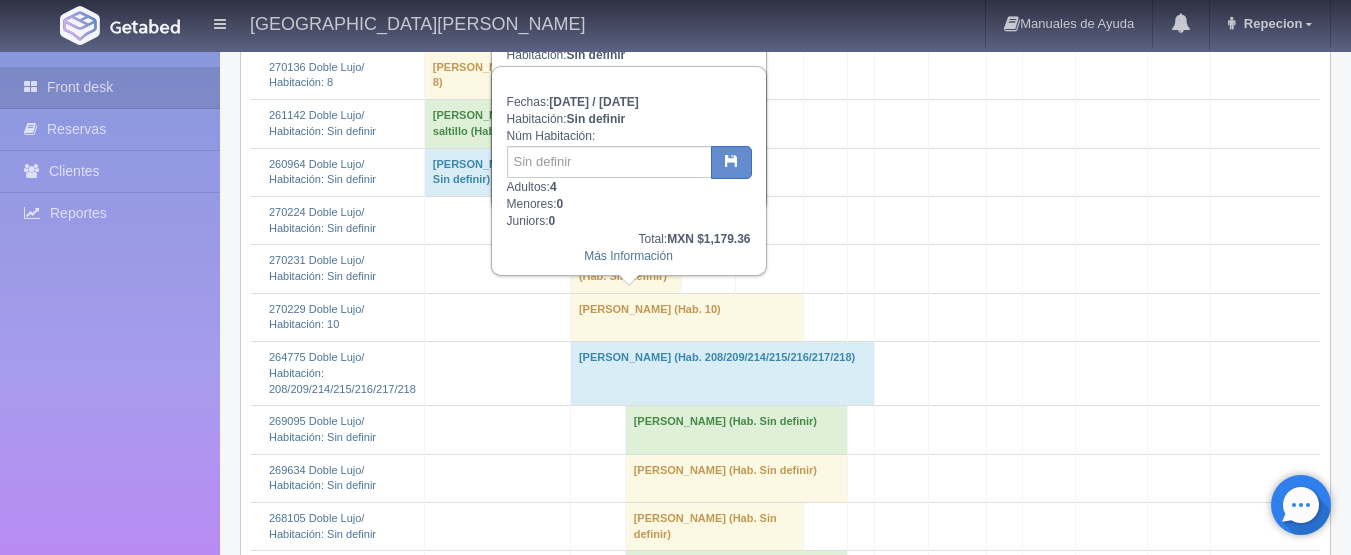 click on "[PERSON_NAME] 												(Hab. Sin definir)" at bounding box center (625, 269) 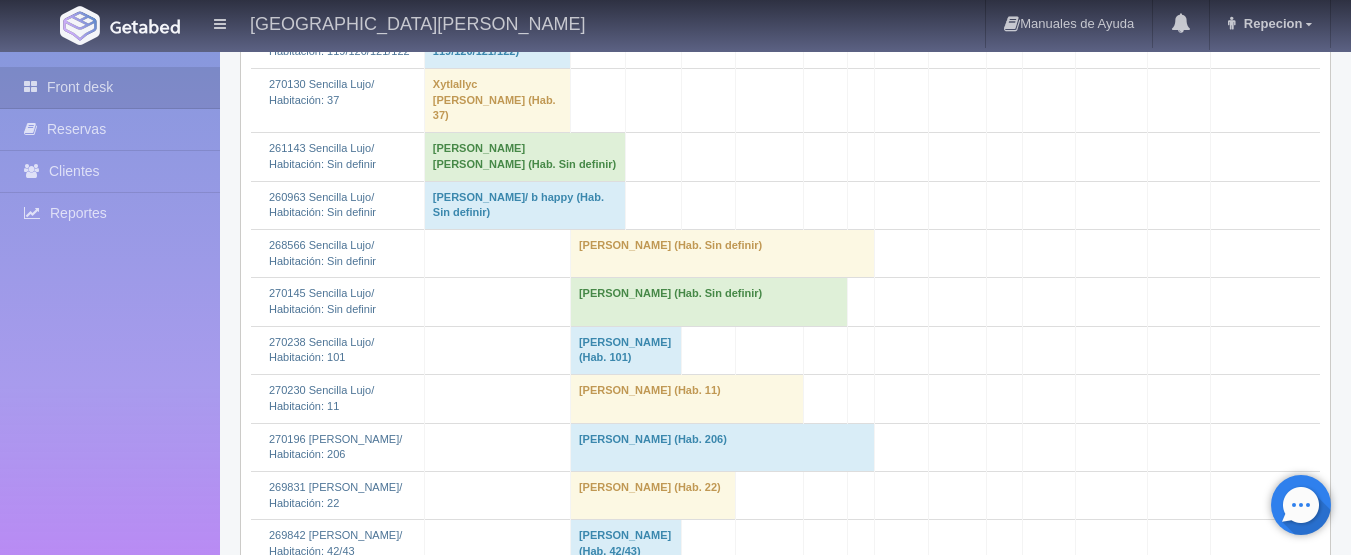 scroll, scrollTop: 3000, scrollLeft: 0, axis: vertical 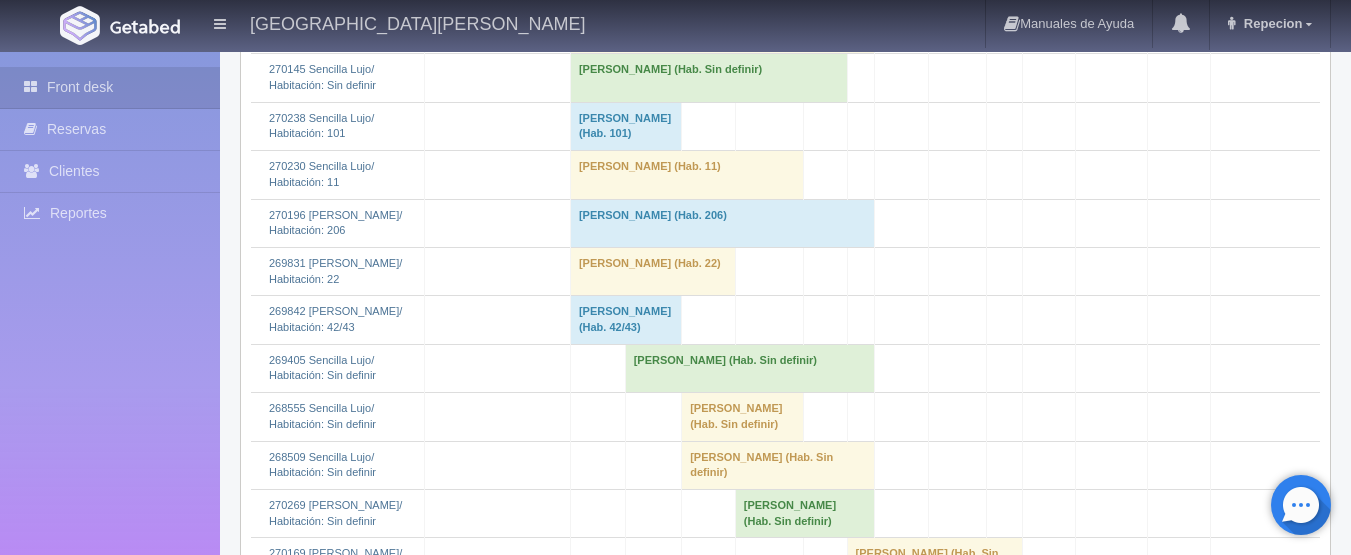 click on "[PERSON_NAME] 												(Hab. Sin definir)" at bounding box center [722, 29] 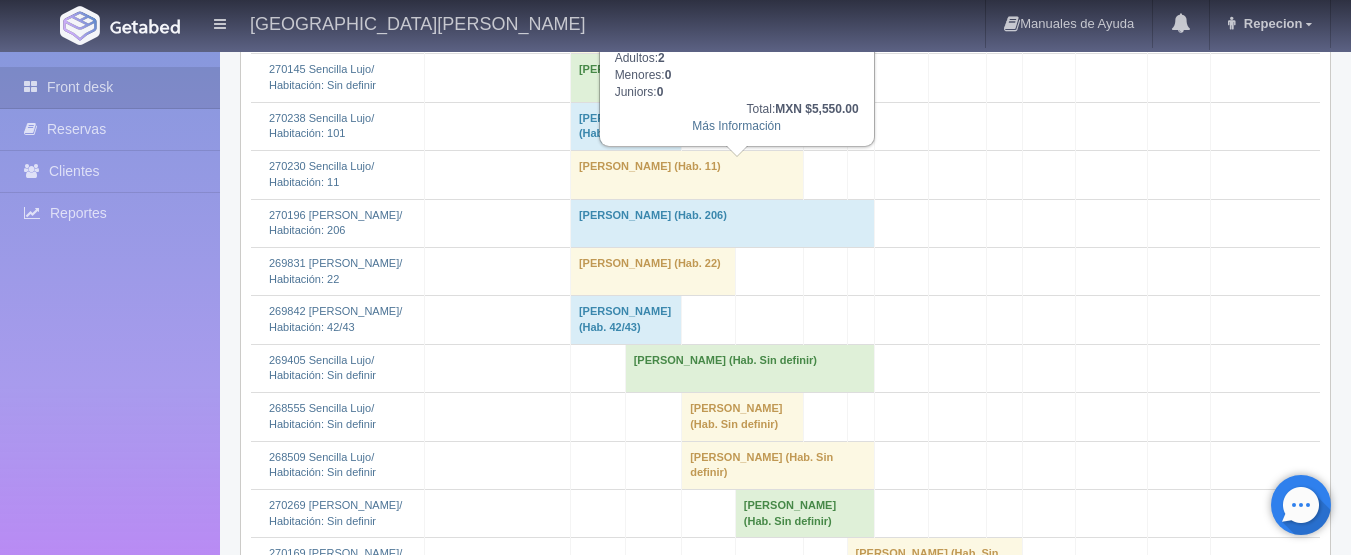 scroll, scrollTop: 2900, scrollLeft: 0, axis: vertical 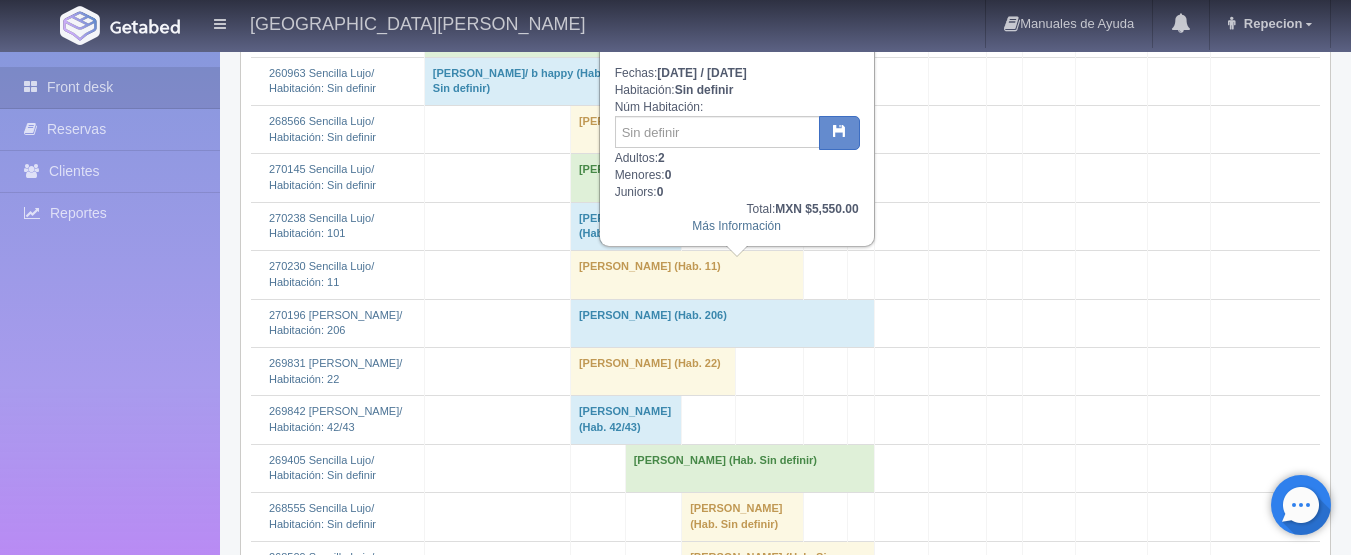 click on "[PERSON_NAME] 												(Hab. Sin definir)" at bounding box center [722, 129] 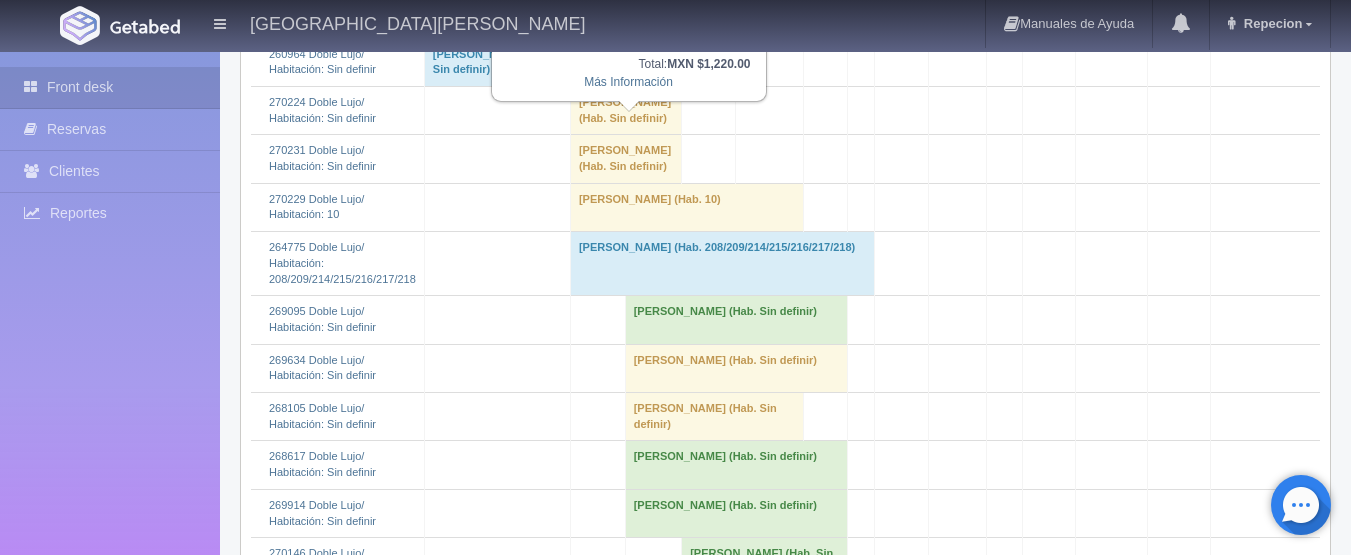 scroll, scrollTop: 1100, scrollLeft: 0, axis: vertical 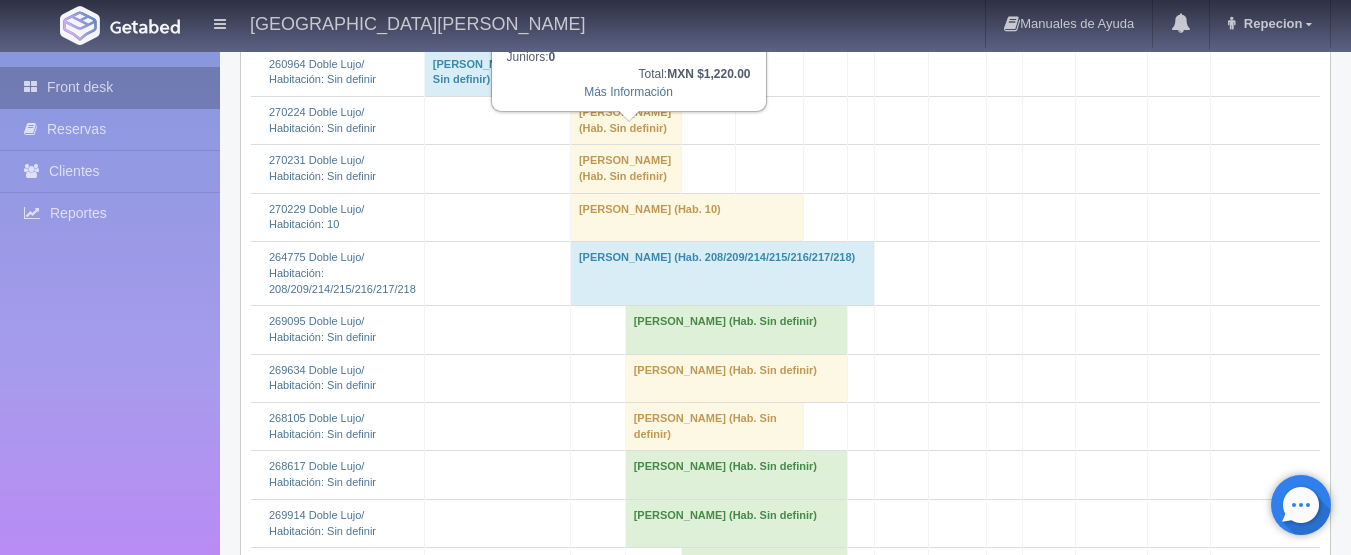 click on "Front desk" at bounding box center [110, 87] 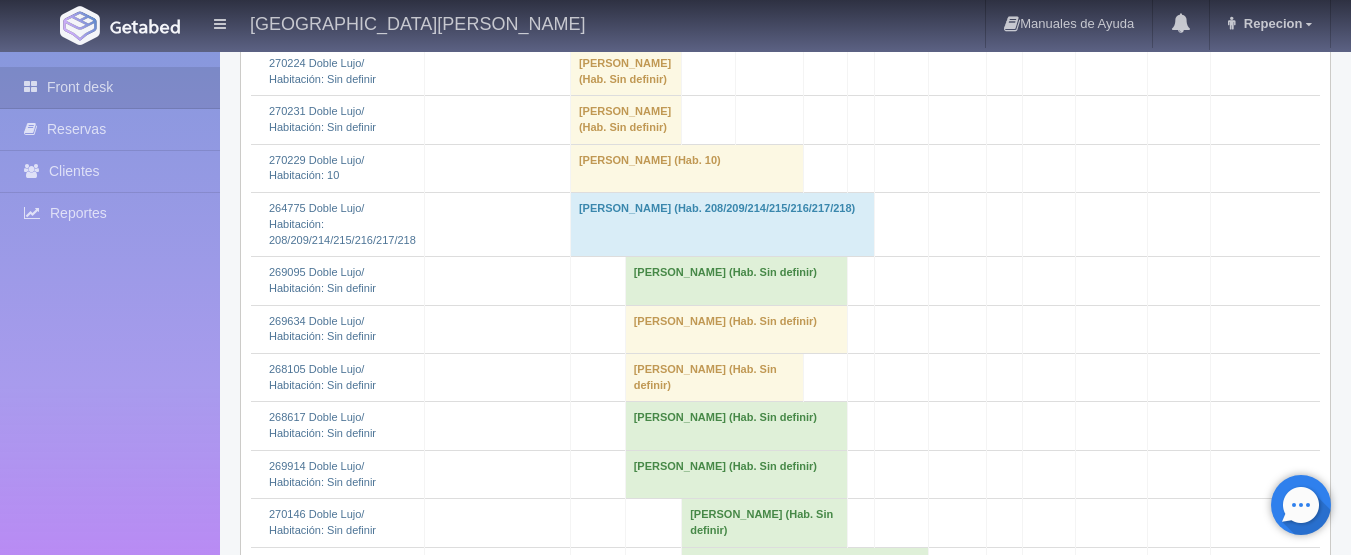 scroll, scrollTop: 1100, scrollLeft: 0, axis: vertical 